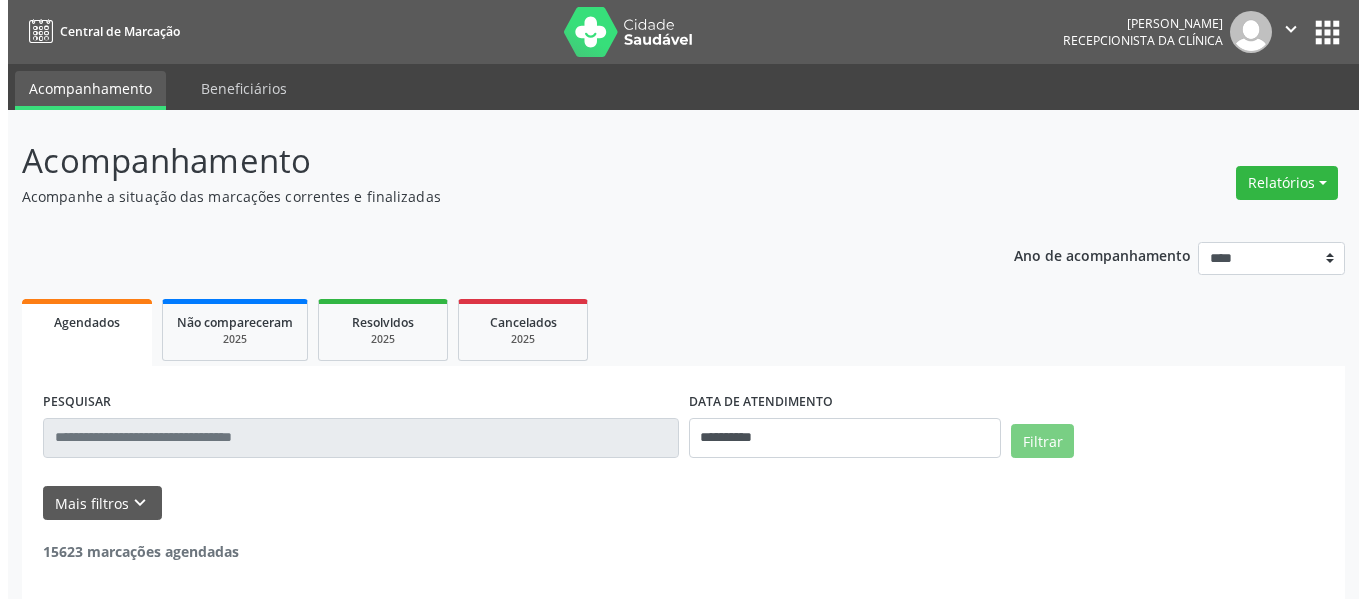 scroll, scrollTop: 0, scrollLeft: 0, axis: both 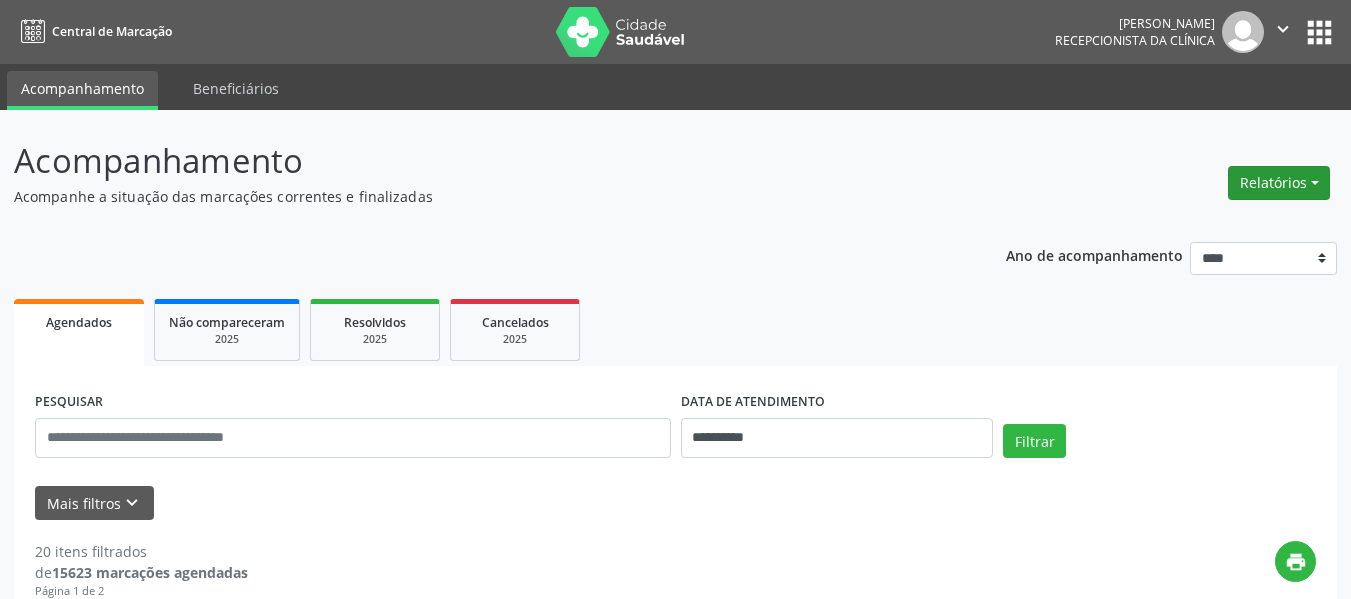 click on "Relatórios" at bounding box center [1279, 183] 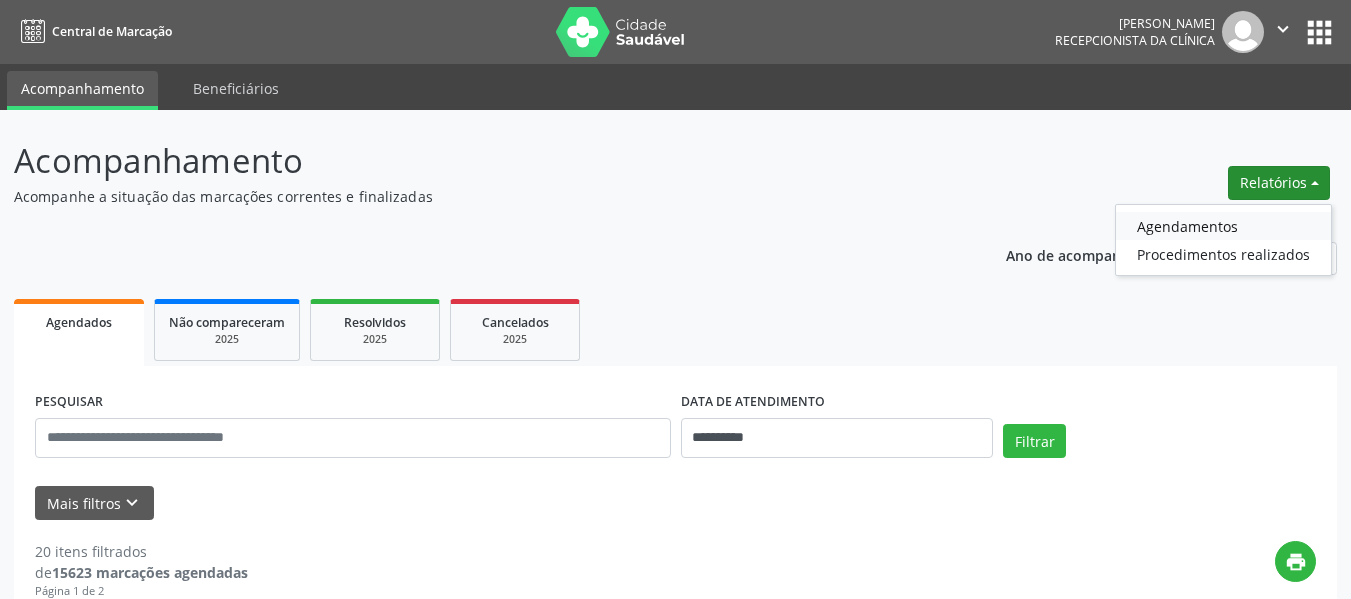 click on "Agendamentos" at bounding box center (1223, 226) 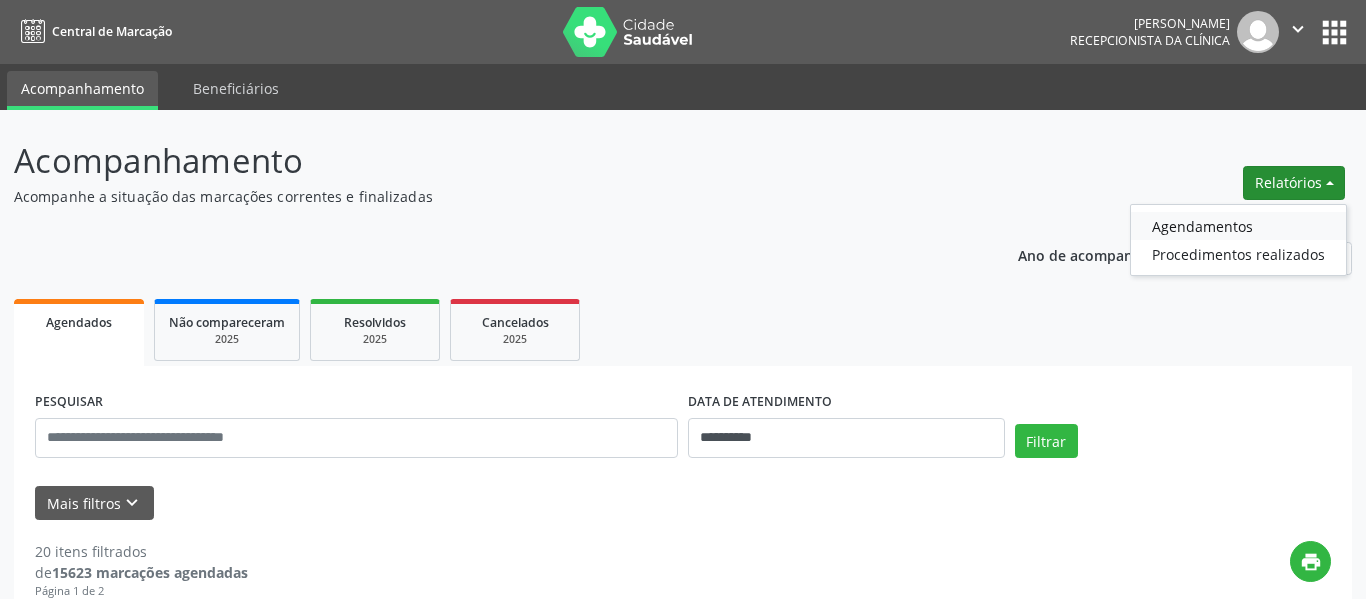 select on "*" 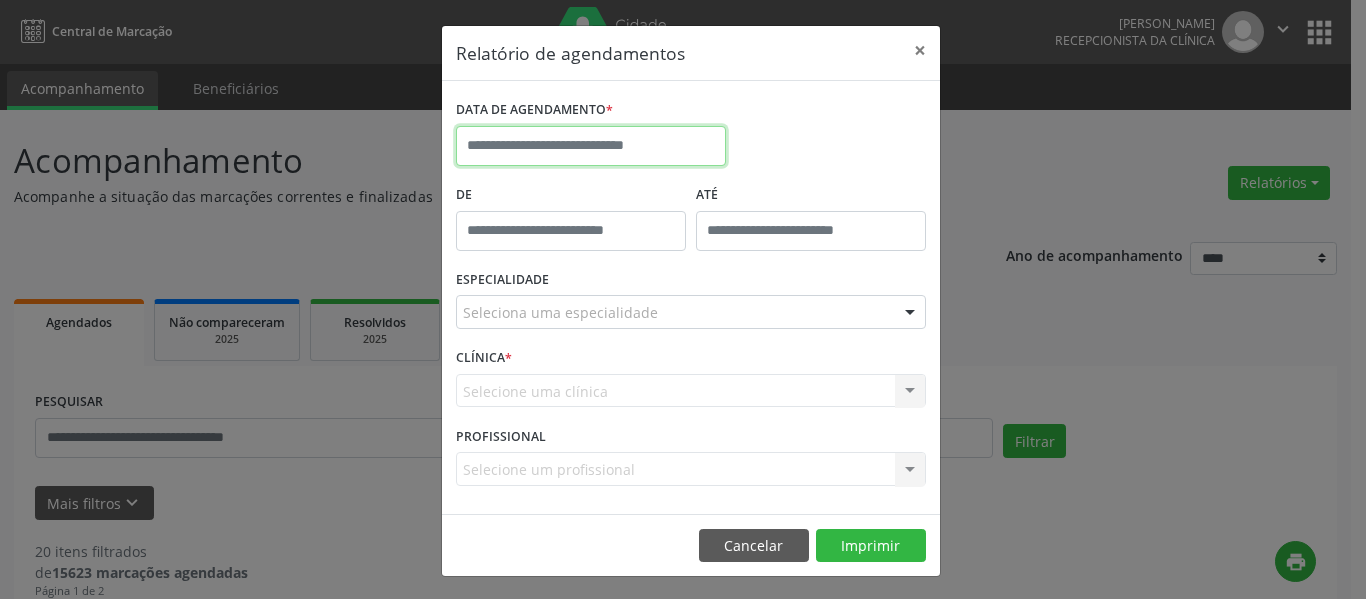 click at bounding box center (591, 146) 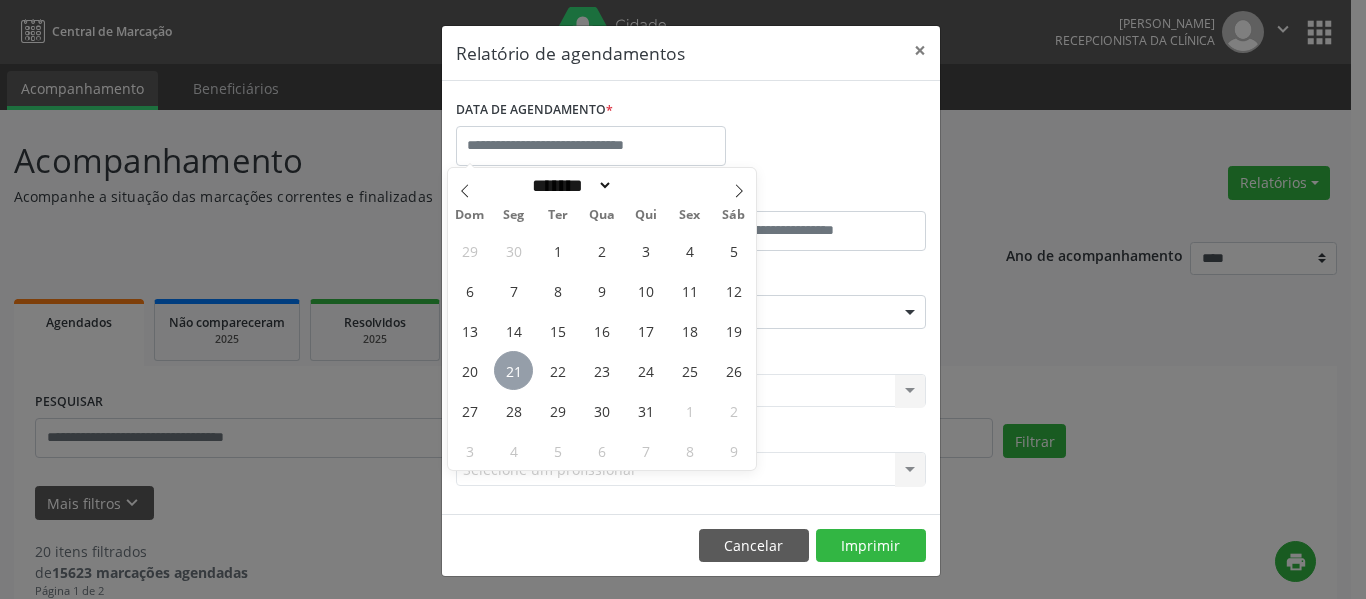 click on "21" at bounding box center (513, 370) 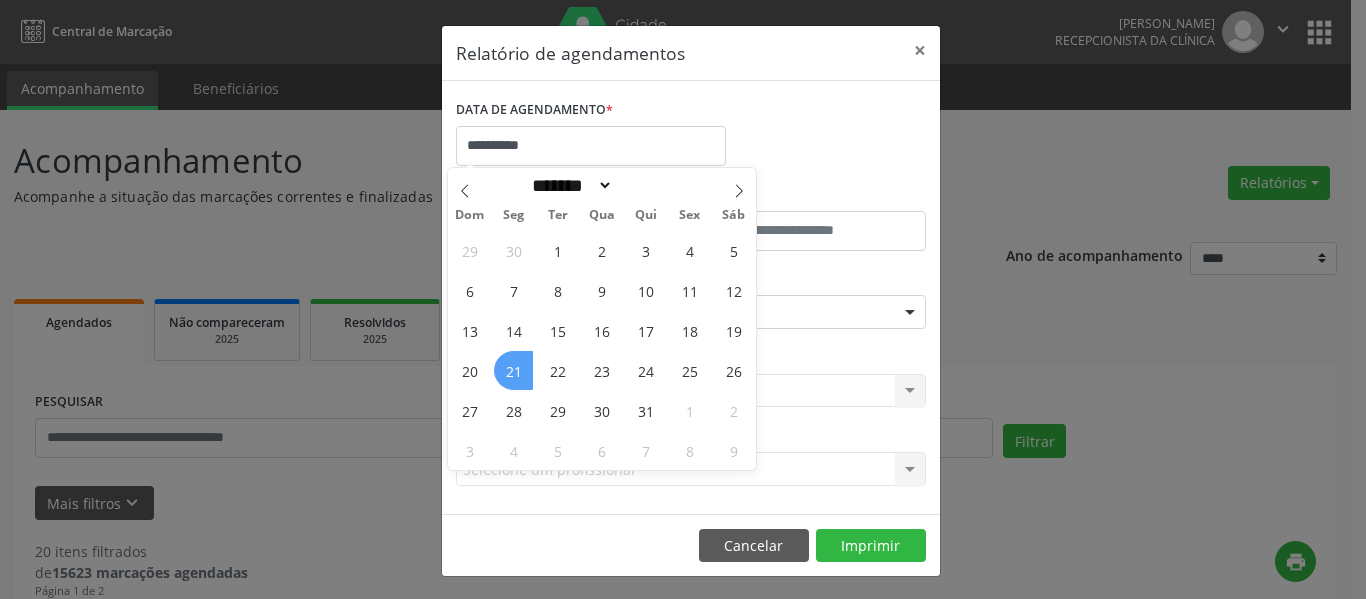 click on "21" at bounding box center (513, 370) 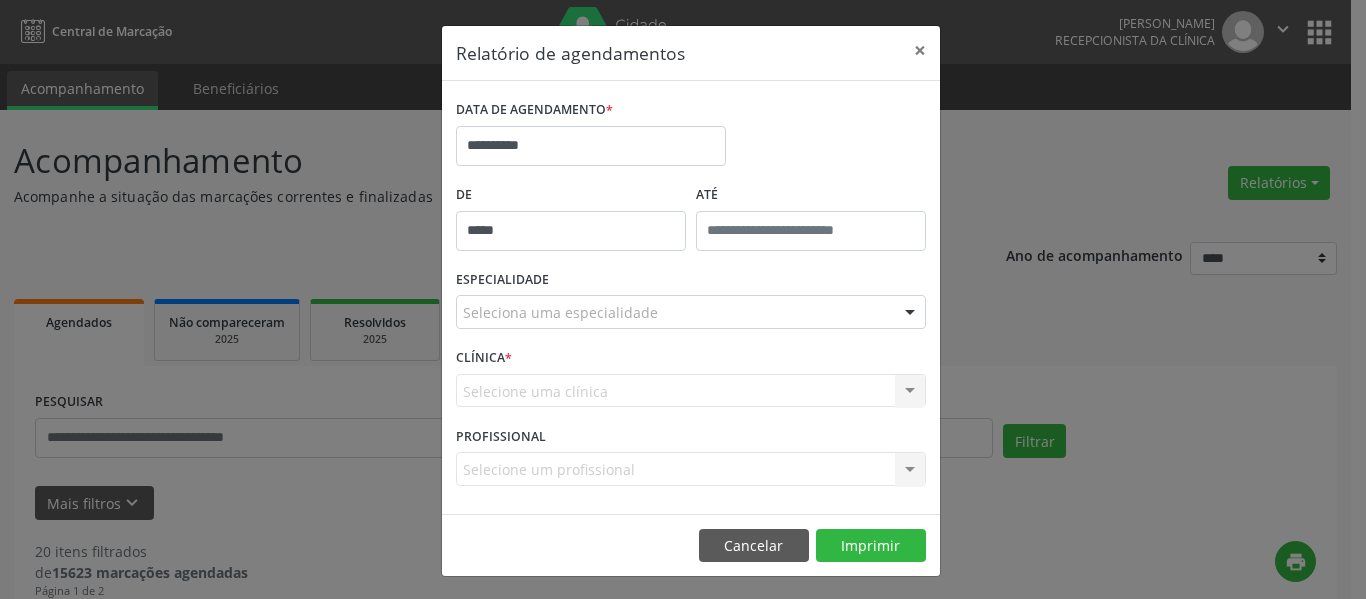 click on "*****" at bounding box center (571, 231) 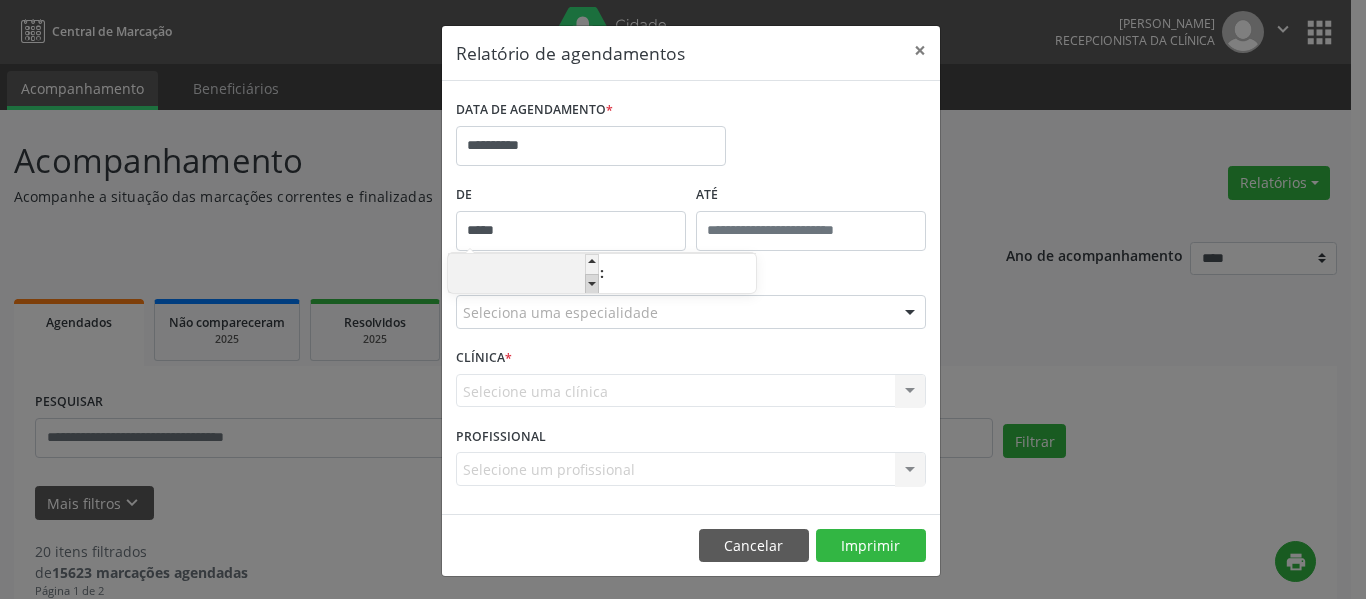 click at bounding box center [592, 284] 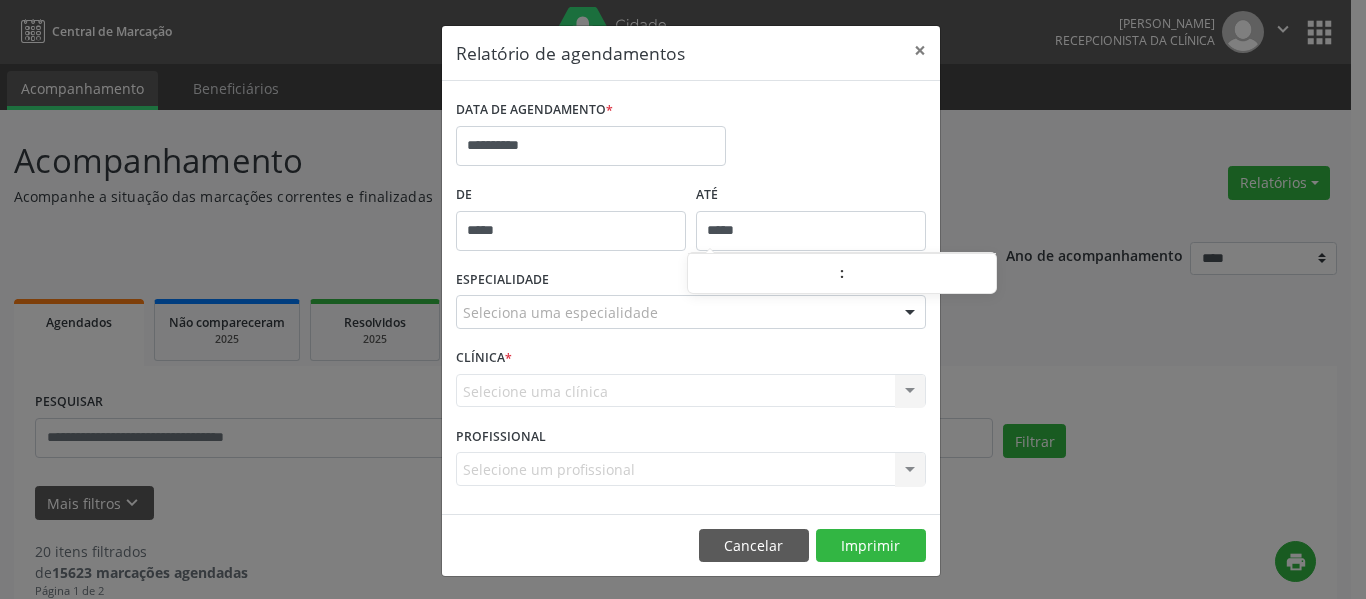 click on "*****" at bounding box center [811, 231] 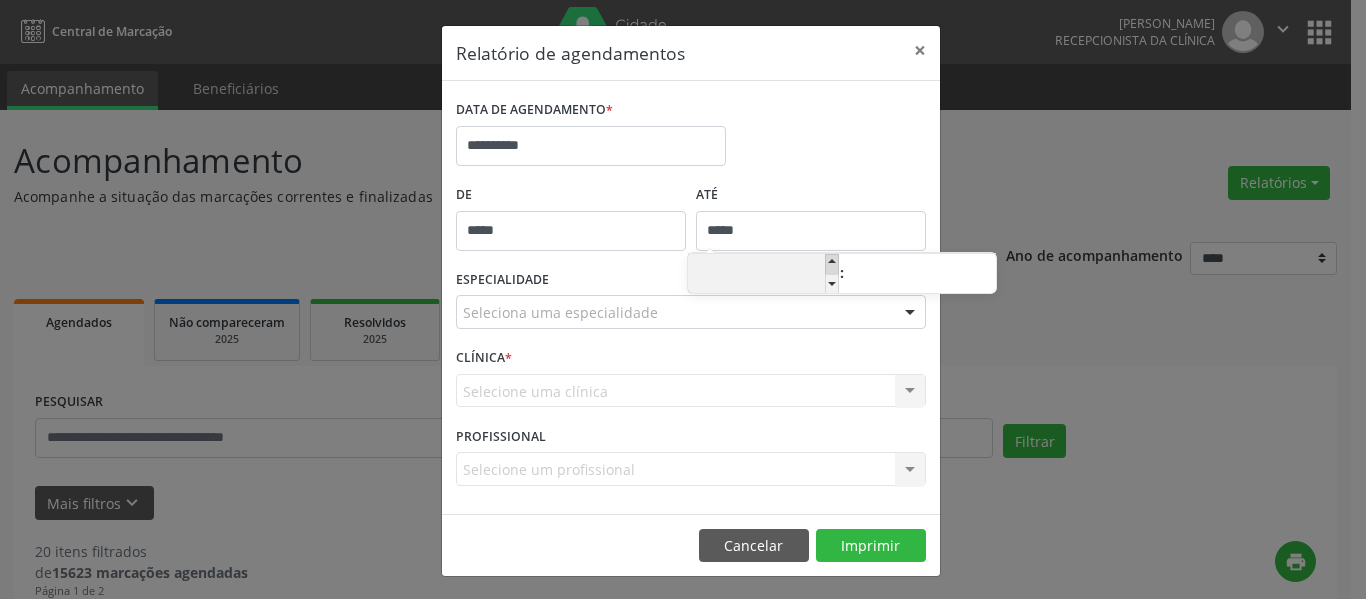 click at bounding box center (832, 264) 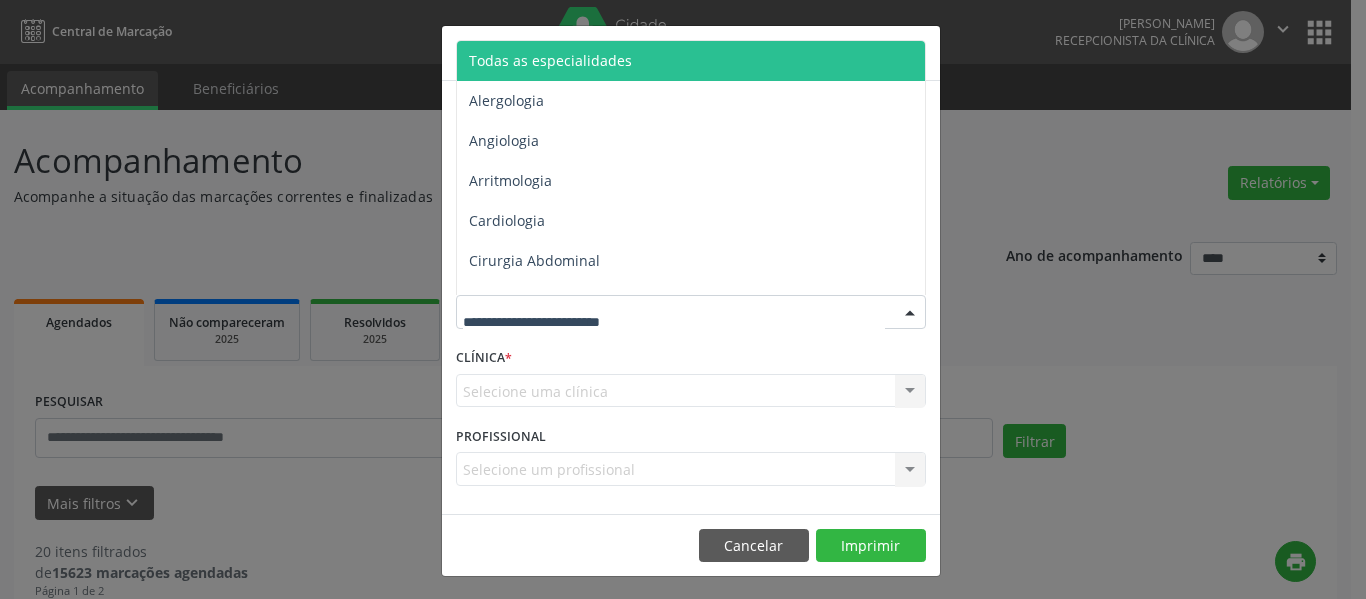 click at bounding box center (691, 312) 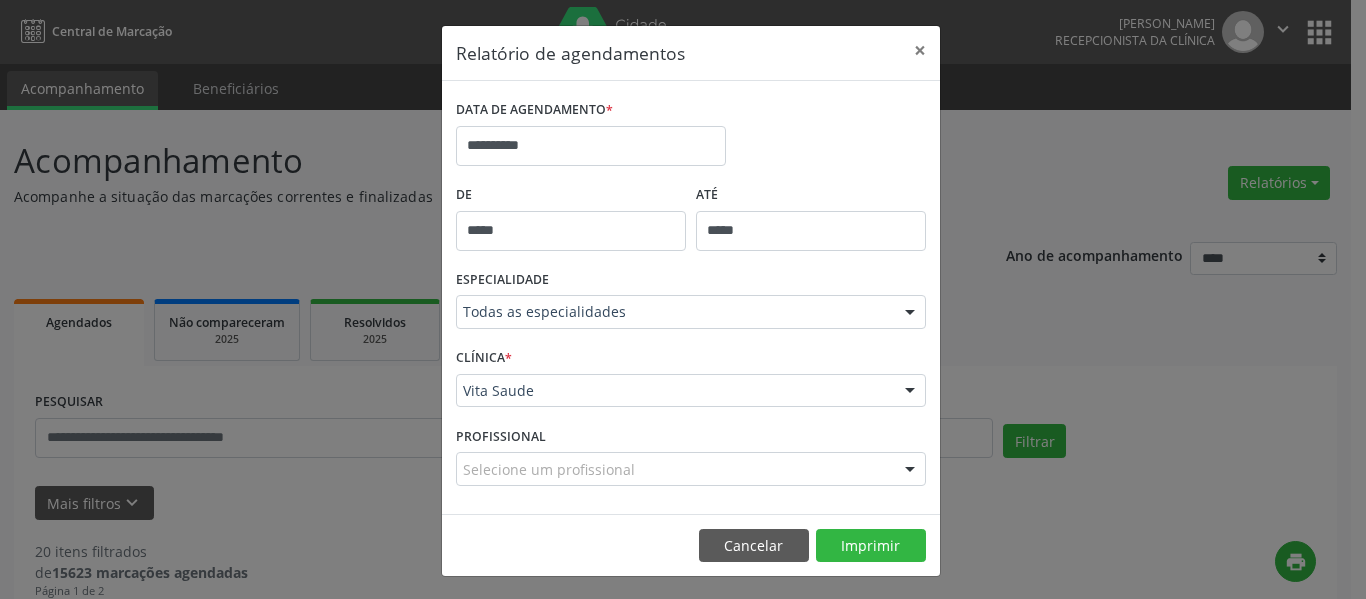 scroll, scrollTop: 3, scrollLeft: 0, axis: vertical 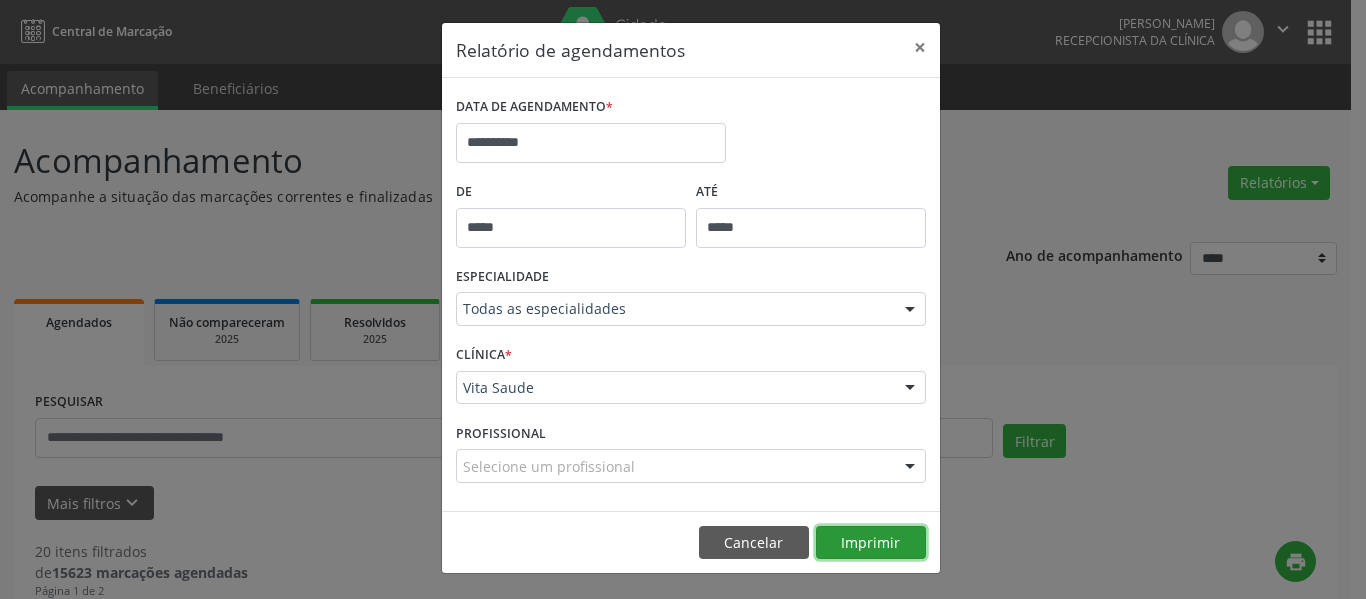 click on "Imprimir" at bounding box center [871, 543] 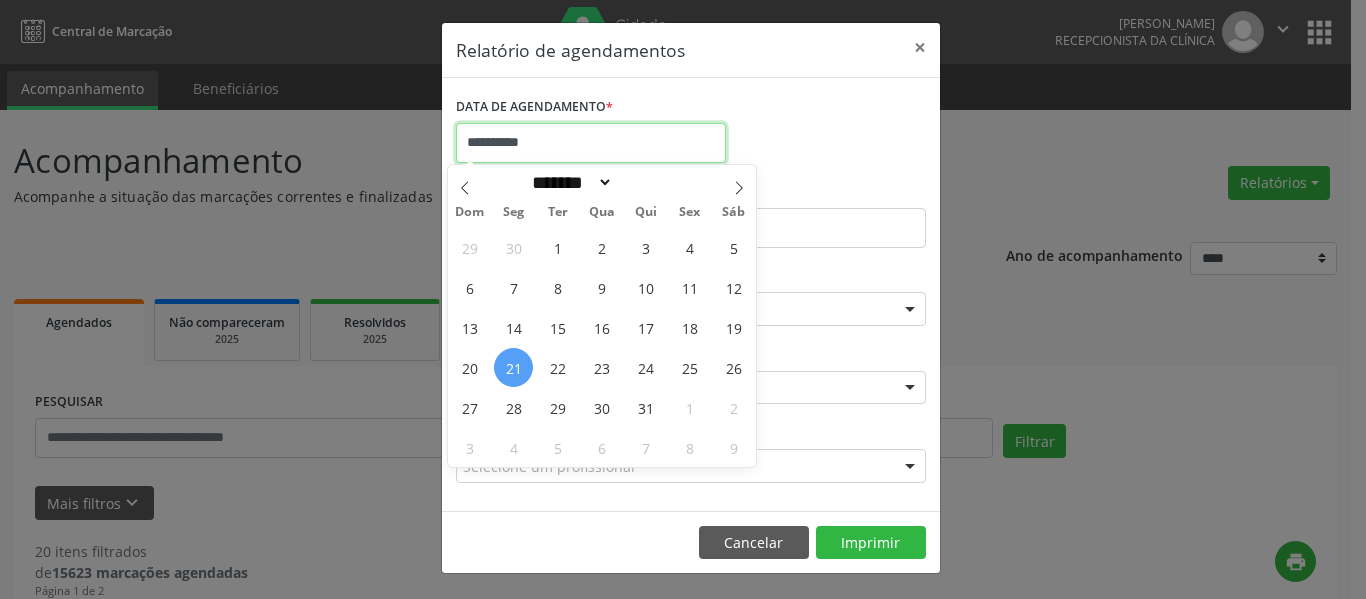 click on "**********" at bounding box center (591, 143) 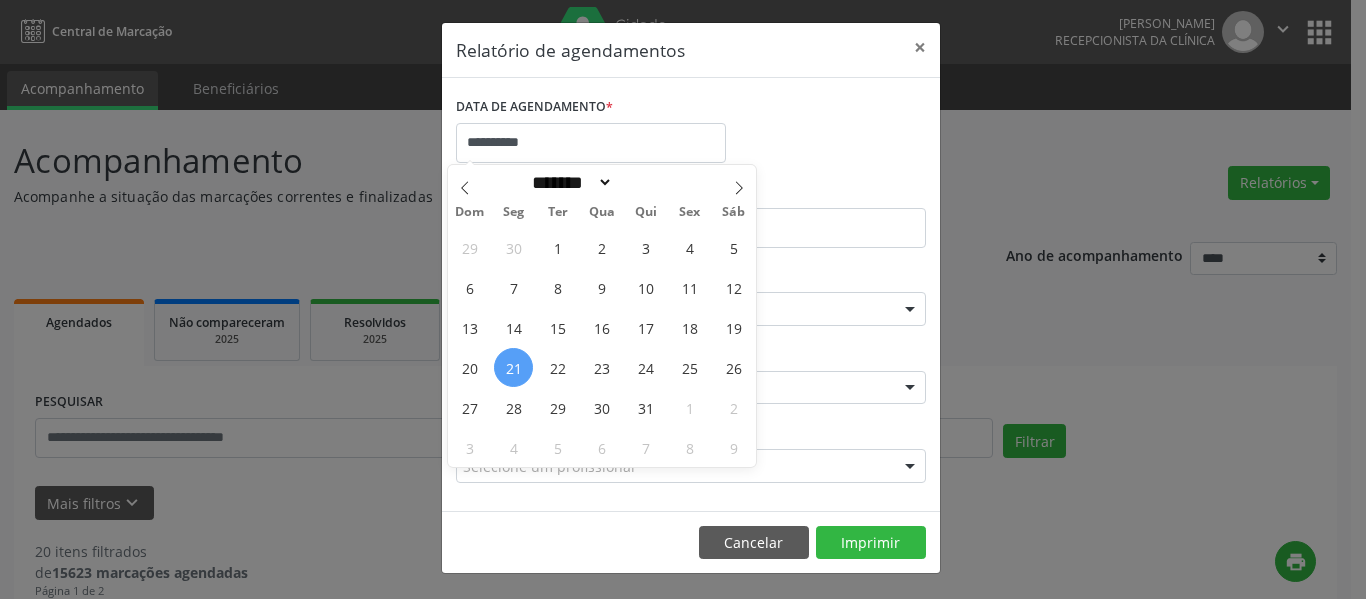 click on "21" at bounding box center (513, 367) 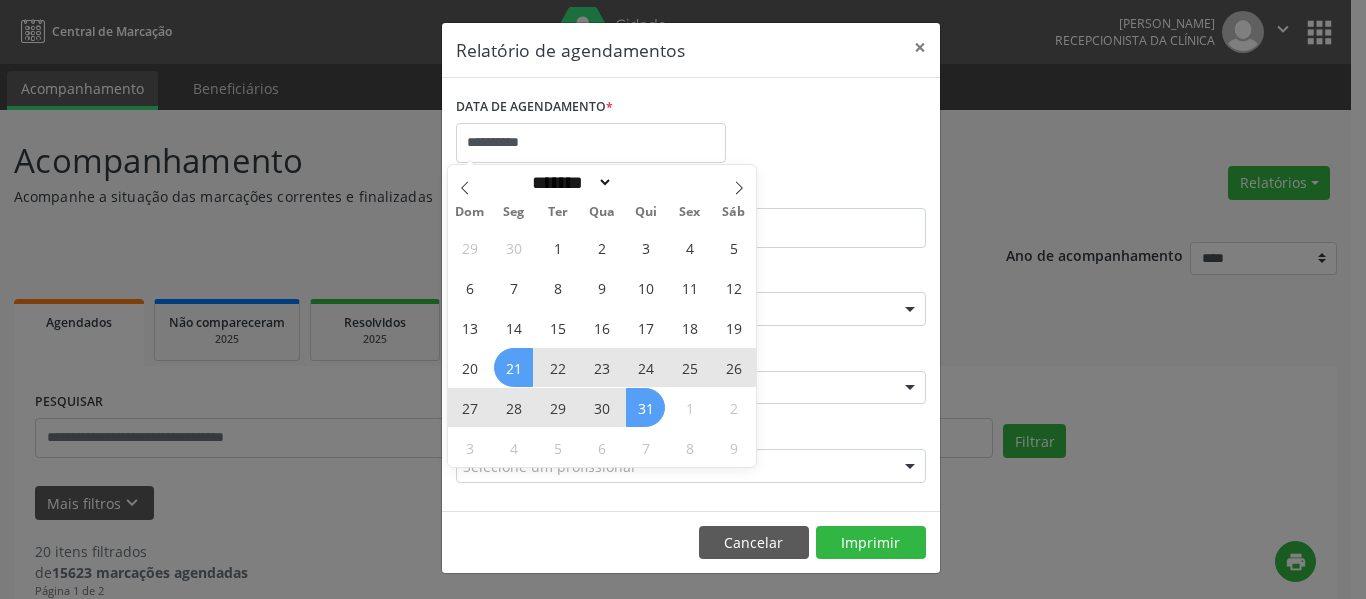 click on "31" at bounding box center (645, 407) 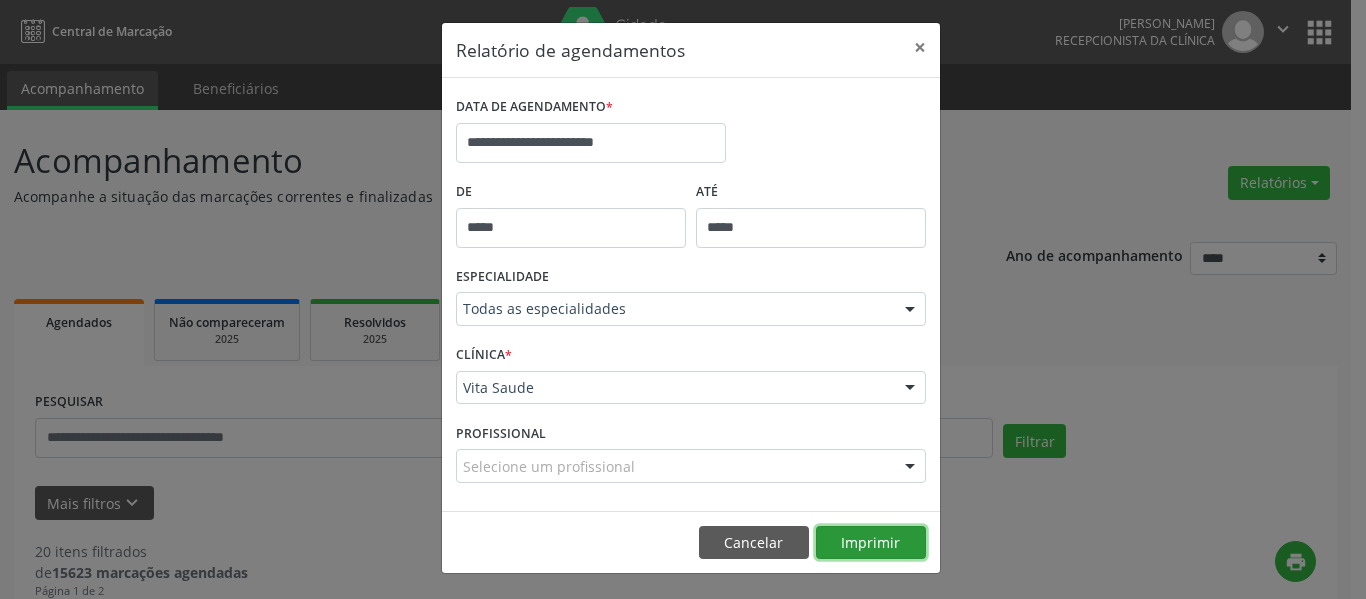 click on "Imprimir" at bounding box center [871, 543] 